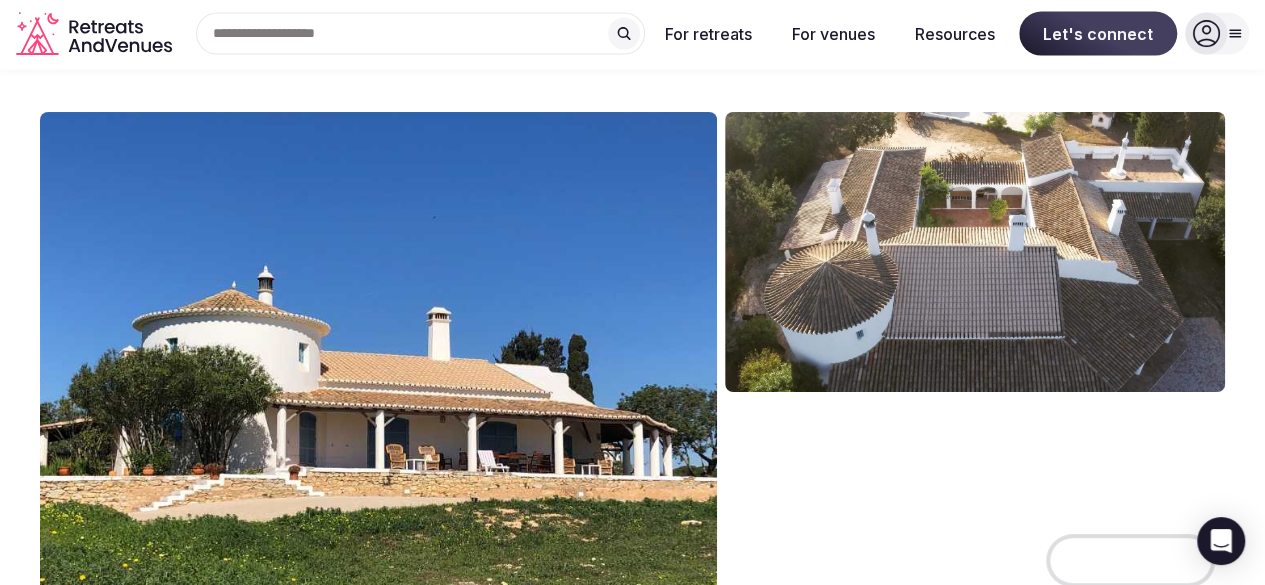 scroll, scrollTop: 138, scrollLeft: 0, axis: vertical 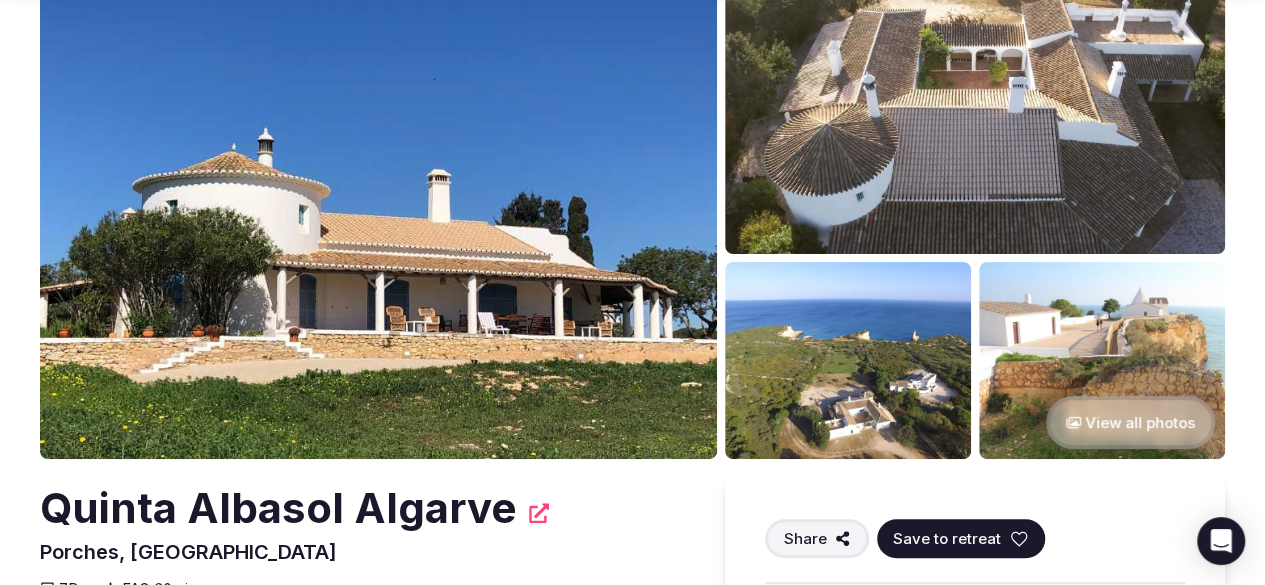 click at bounding box center (848, 360) 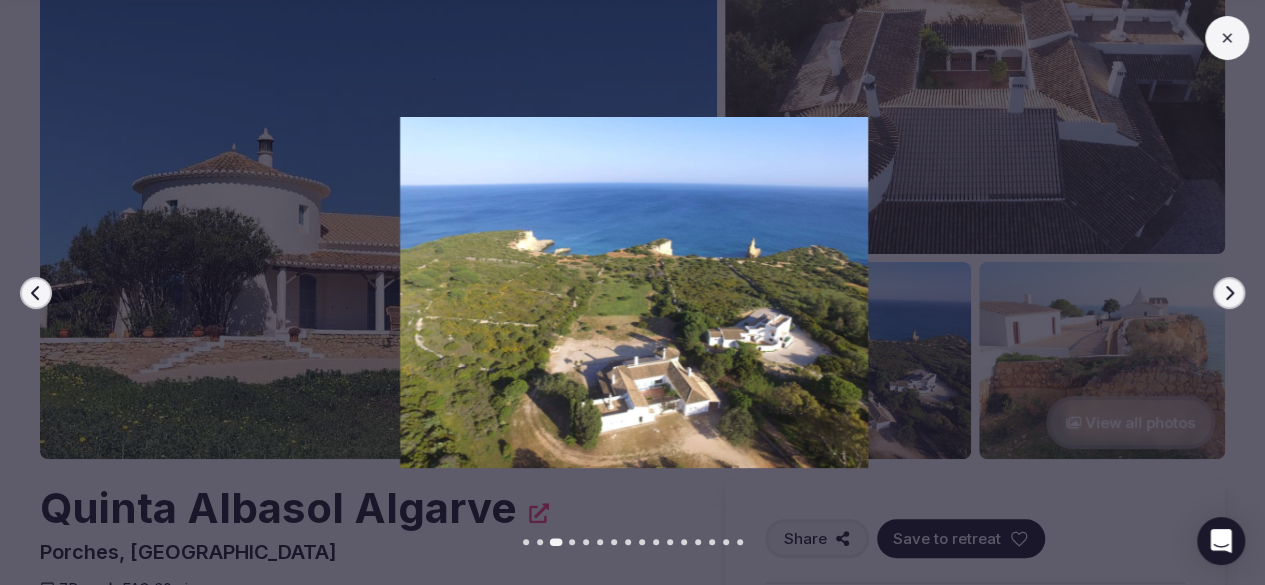 click 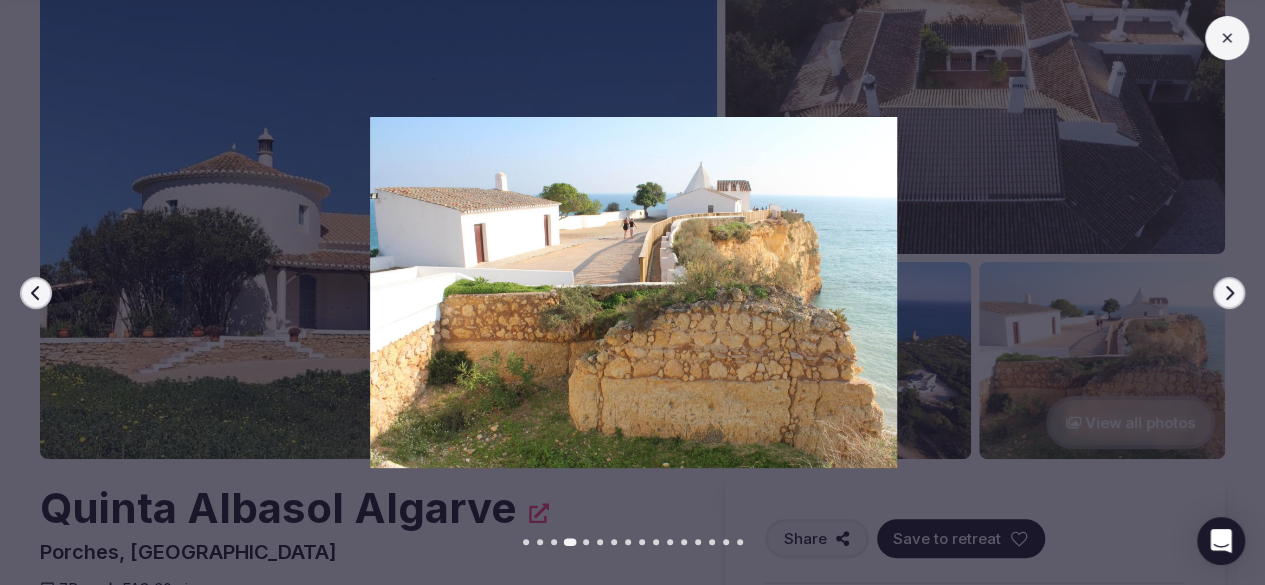 click 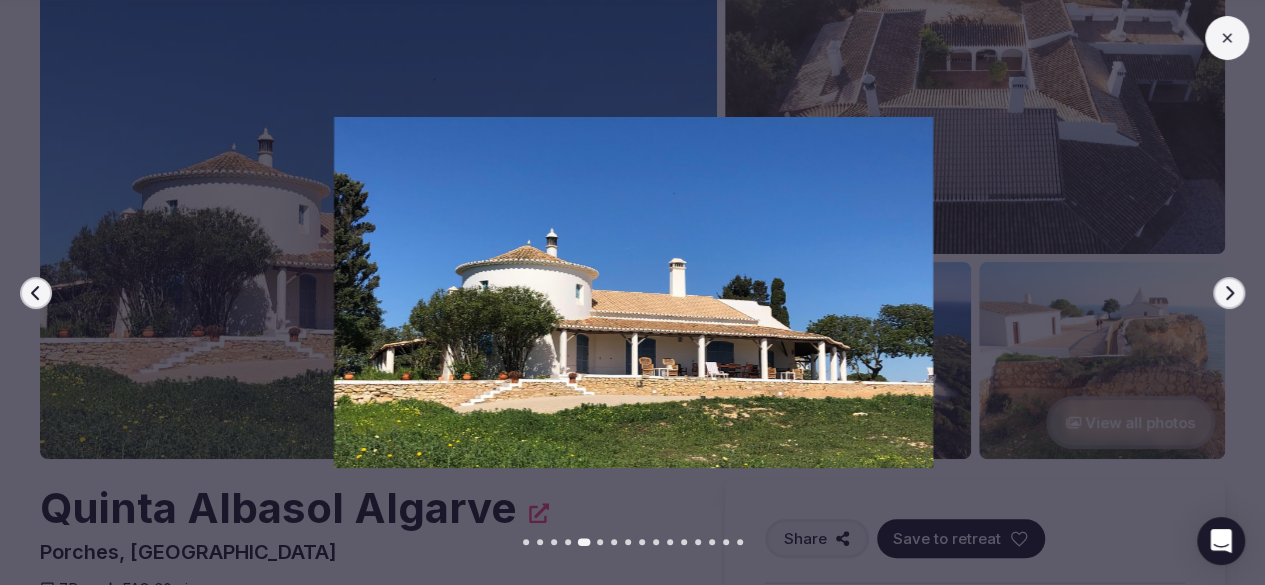 click 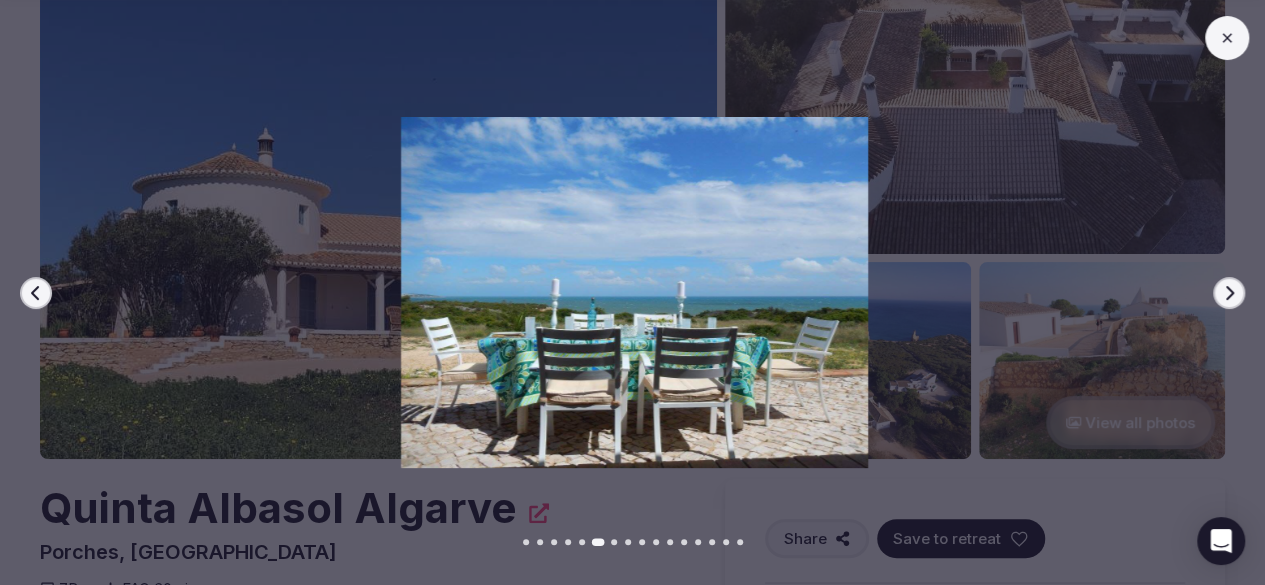 click 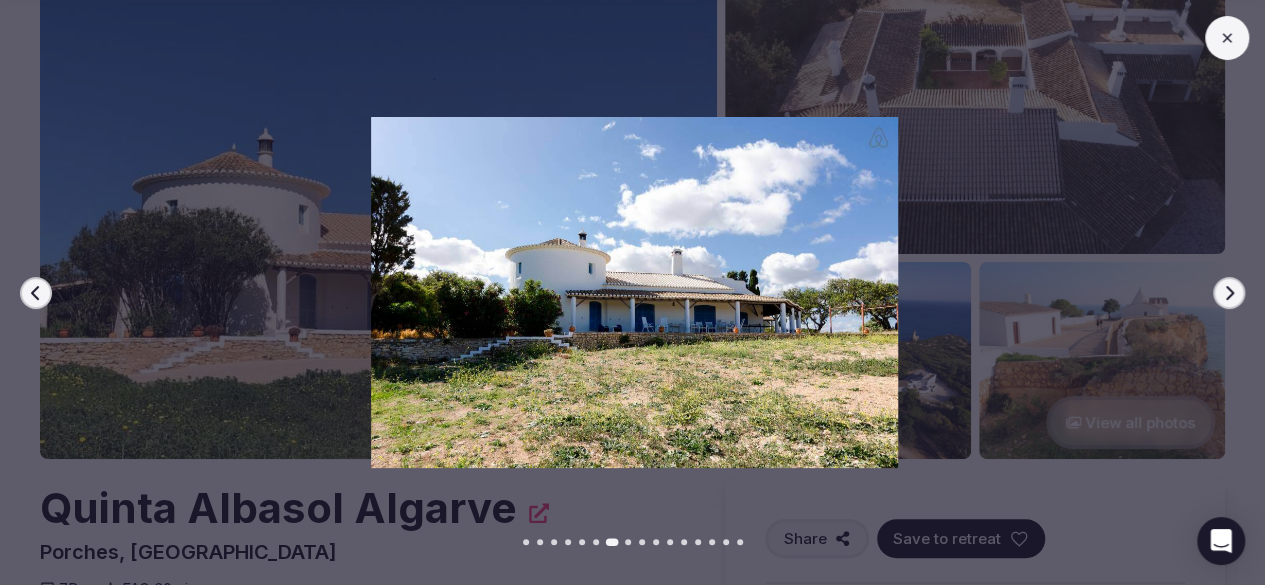 click 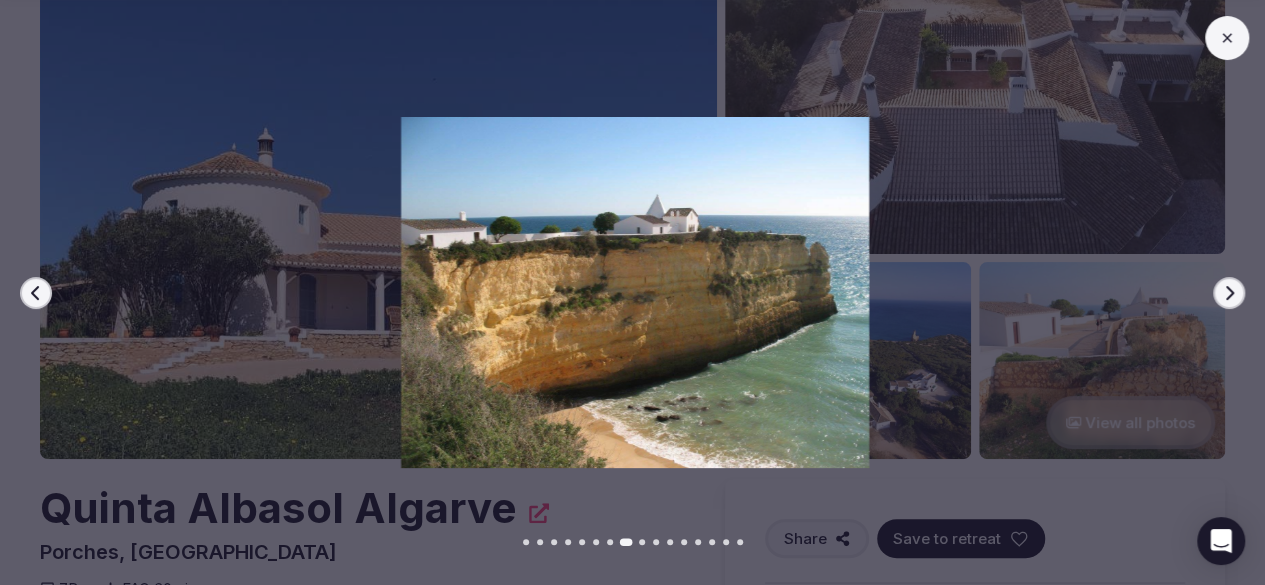 click 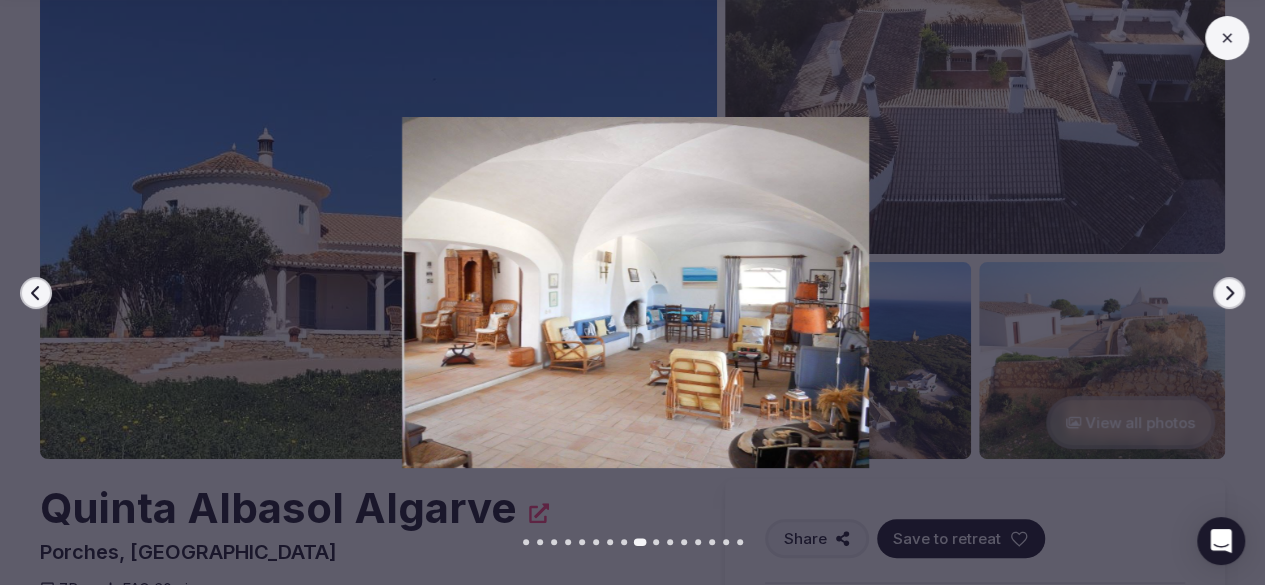 click 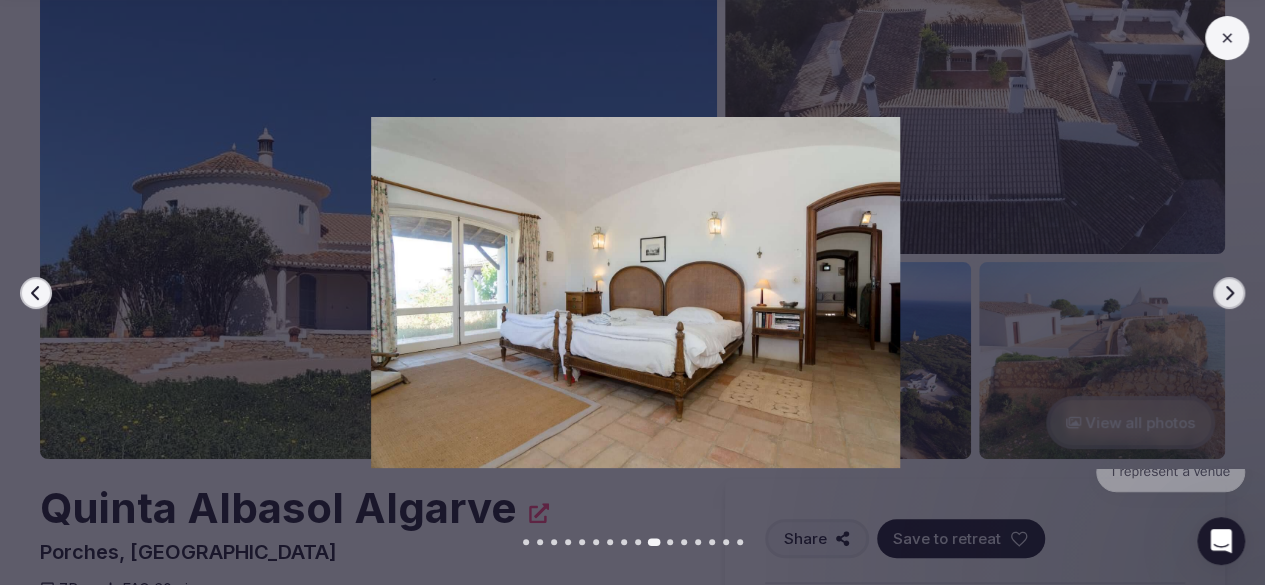 scroll, scrollTop: 0, scrollLeft: 0, axis: both 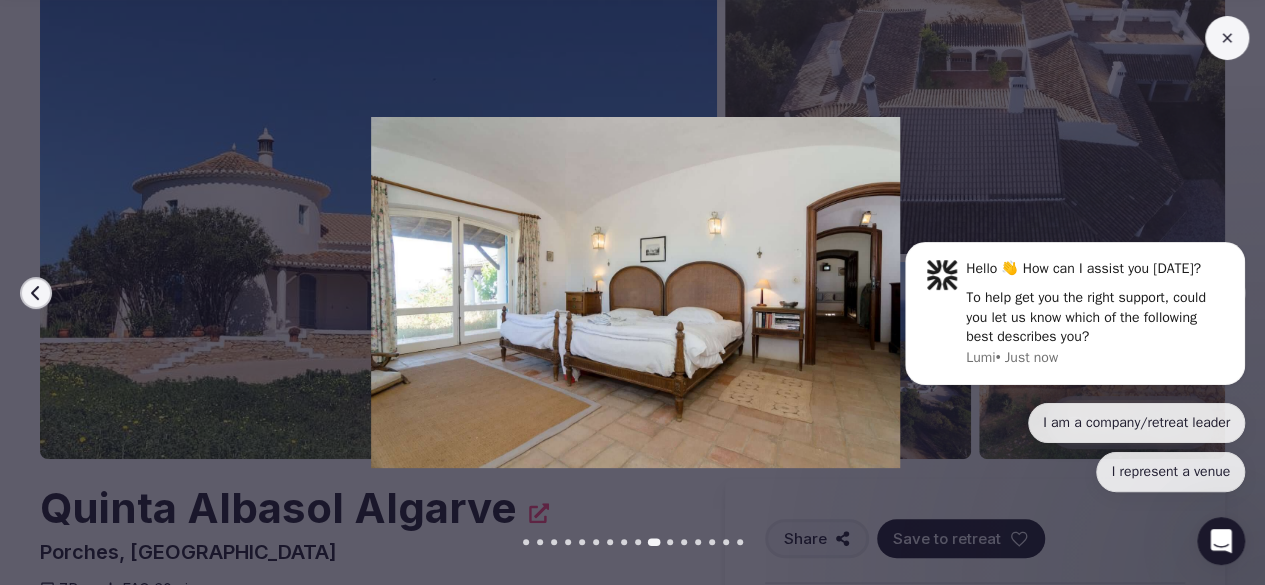 click on "Hello 👋 How can I assist you [DATE]?   To help get you the right support, could you let us know which of the following best describes you? Lumi  • Just now" at bounding box center [1075, 313] 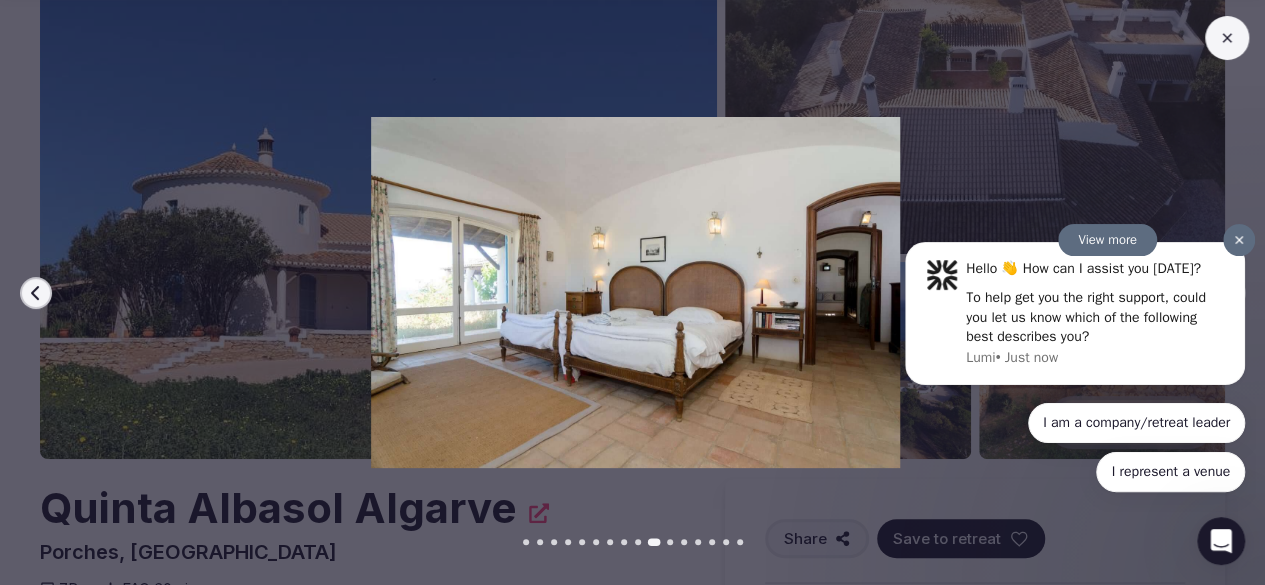 click at bounding box center [1239, 240] 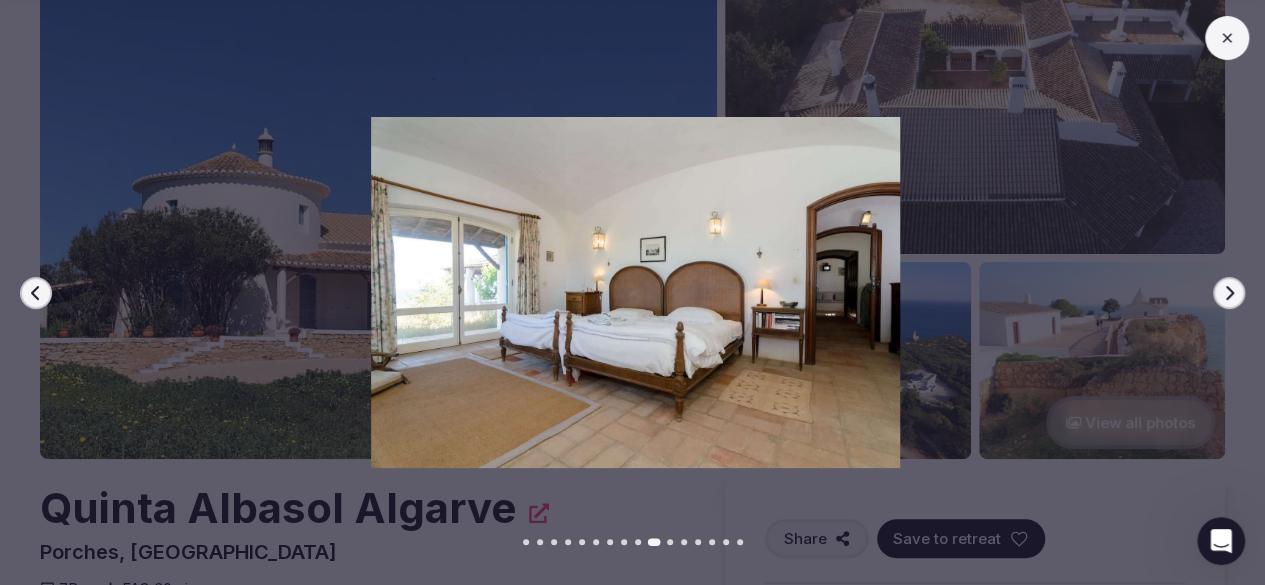 click 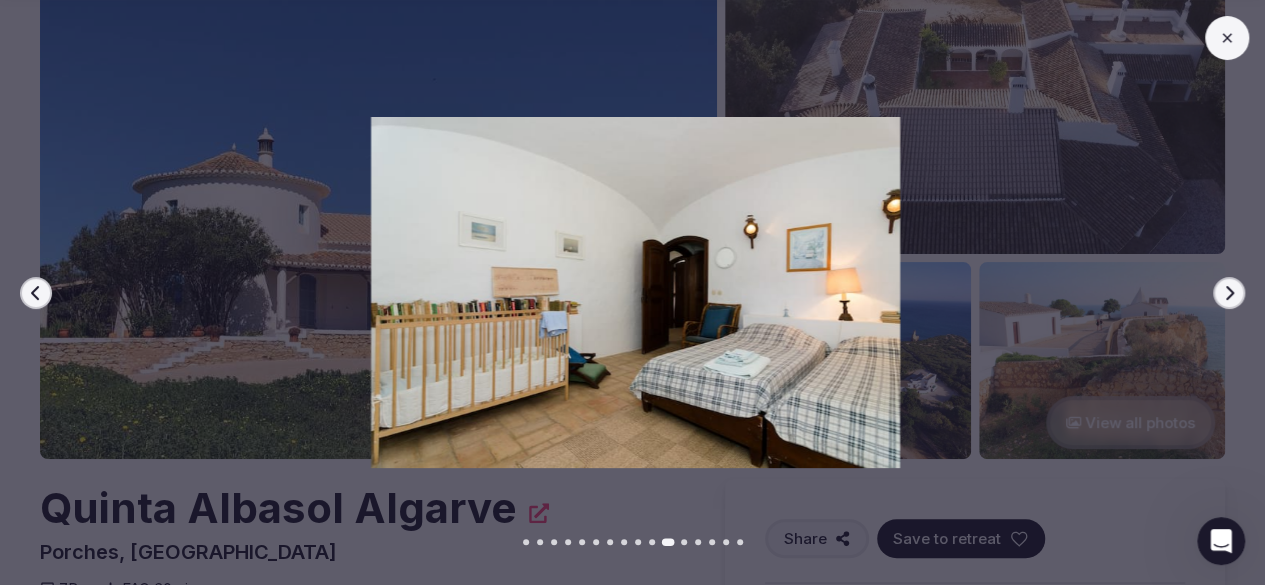 click 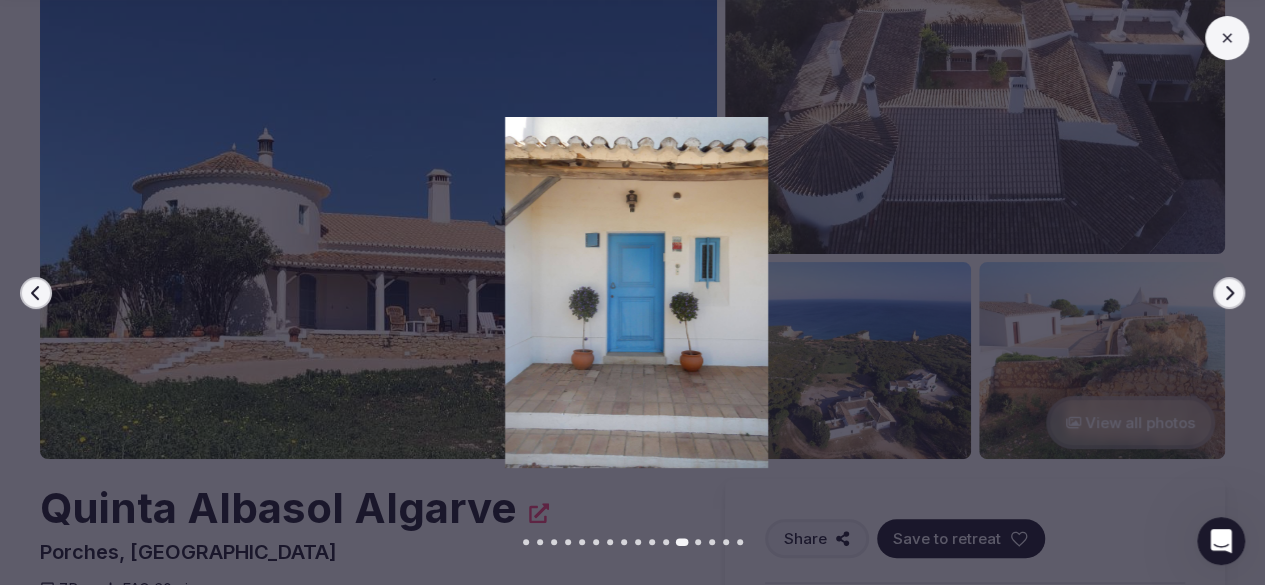 click 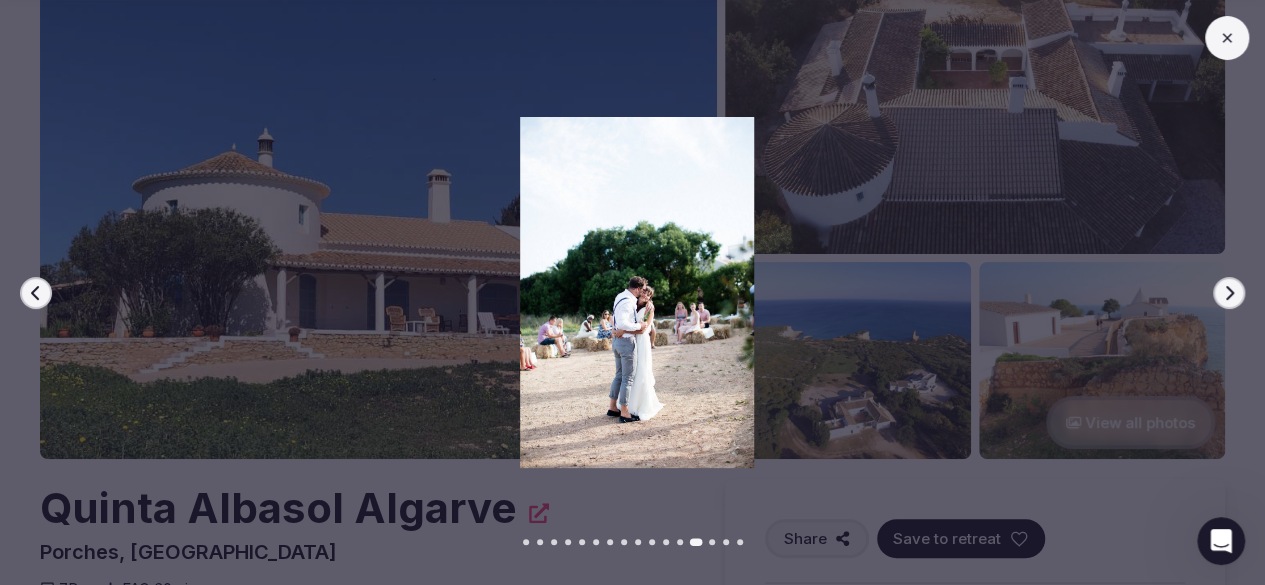 click 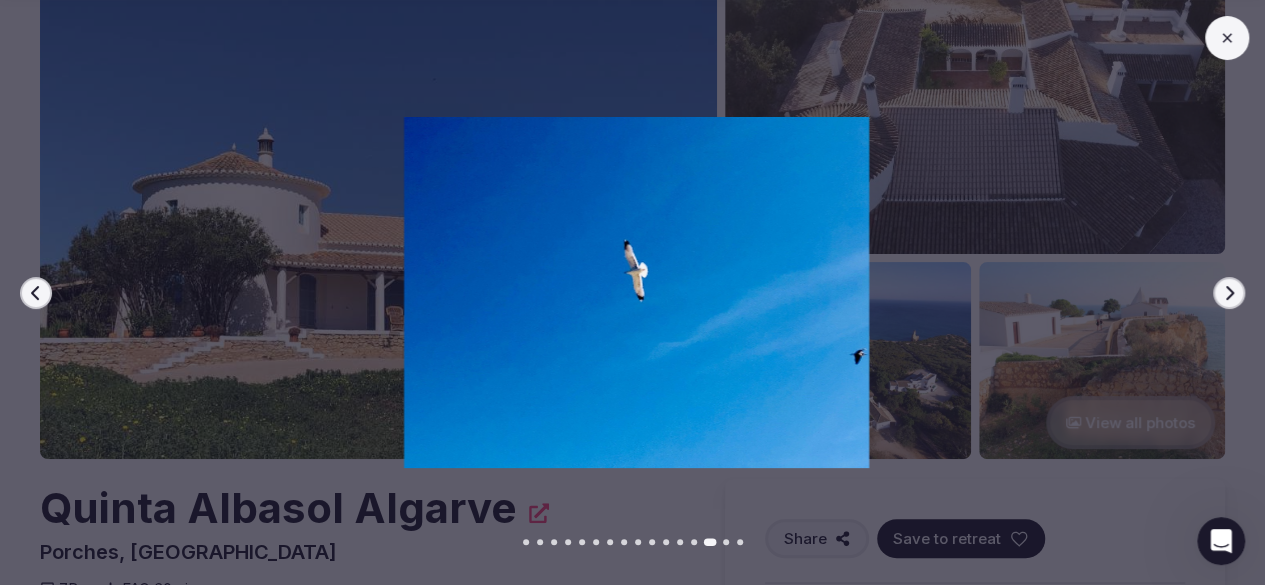click 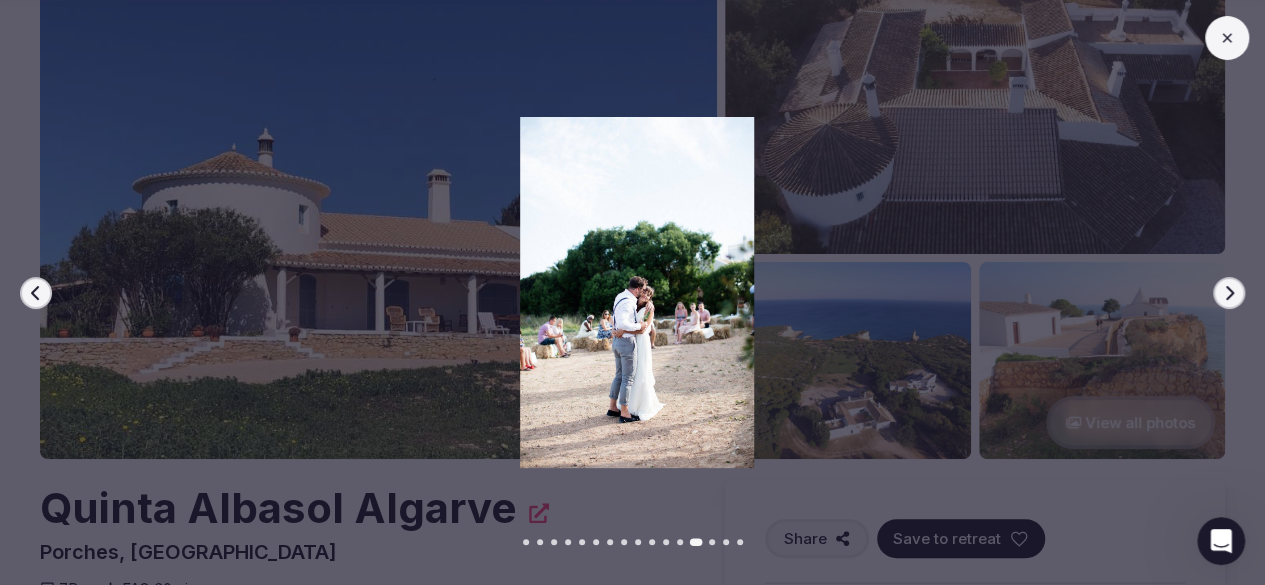 click 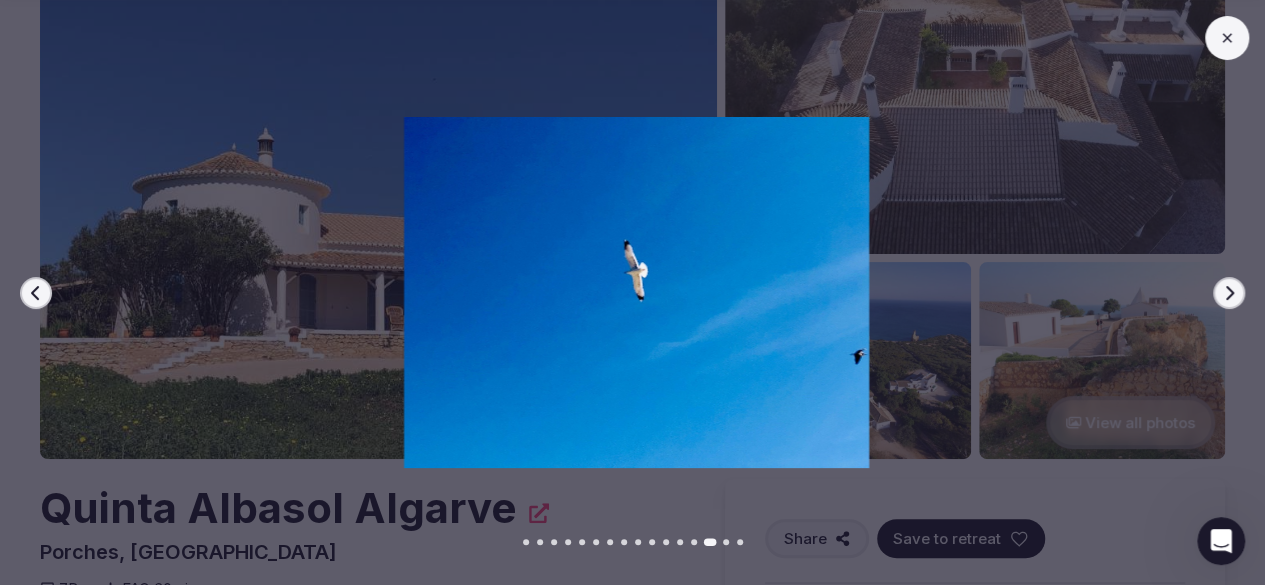 click 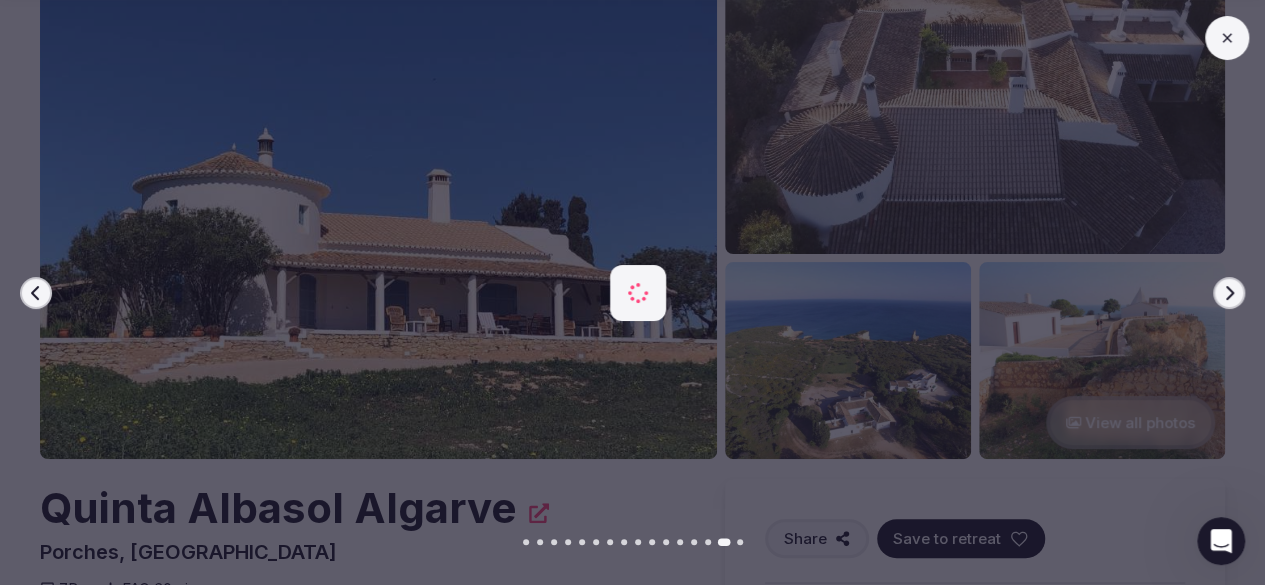 click 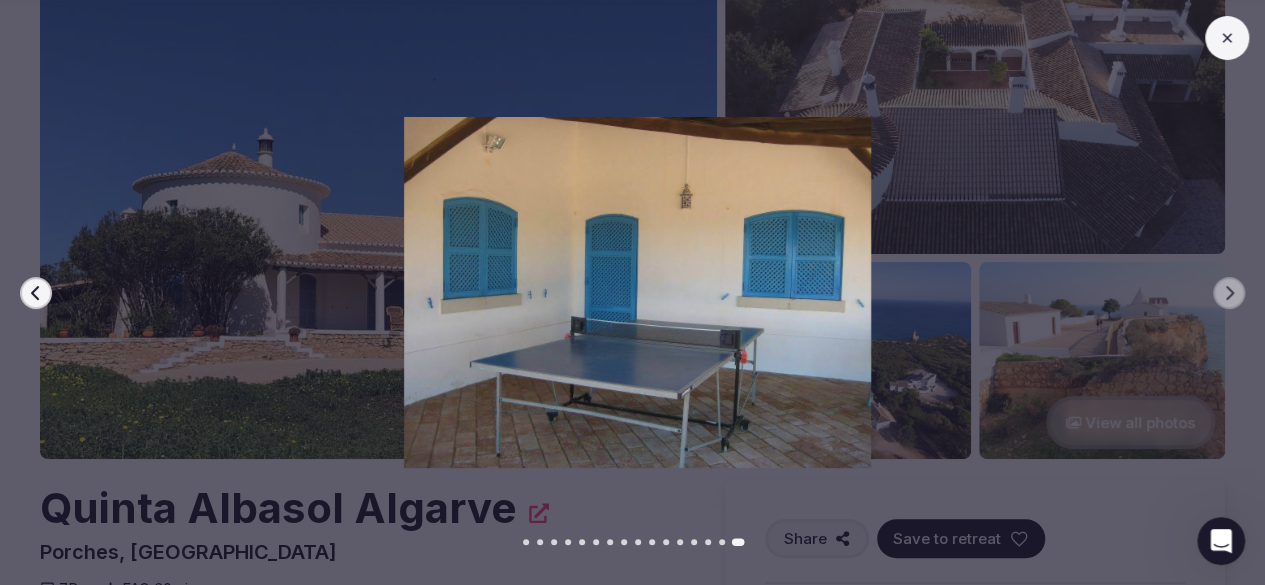 click at bounding box center (1227, 38) 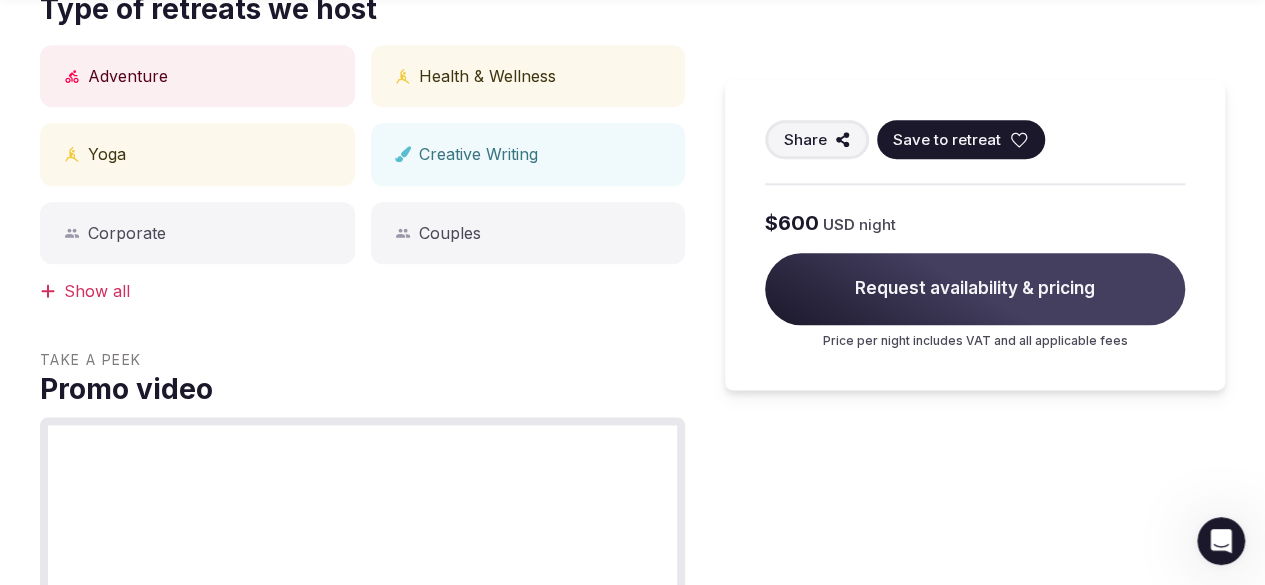 scroll, scrollTop: 1092, scrollLeft: 0, axis: vertical 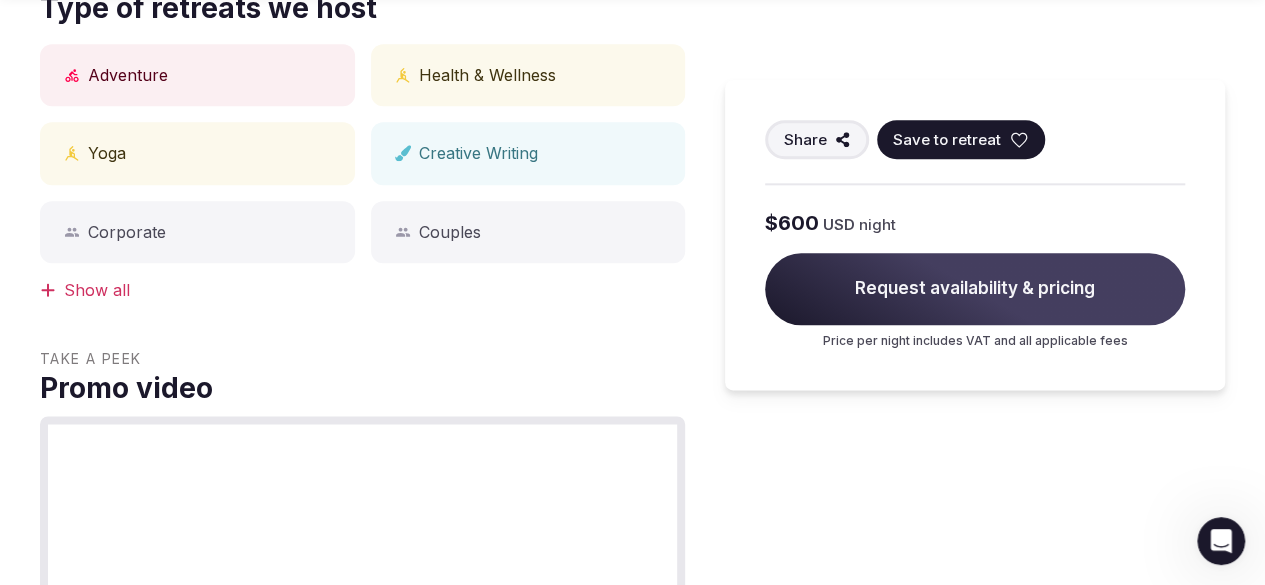 click on "Show all" at bounding box center [362, 290] 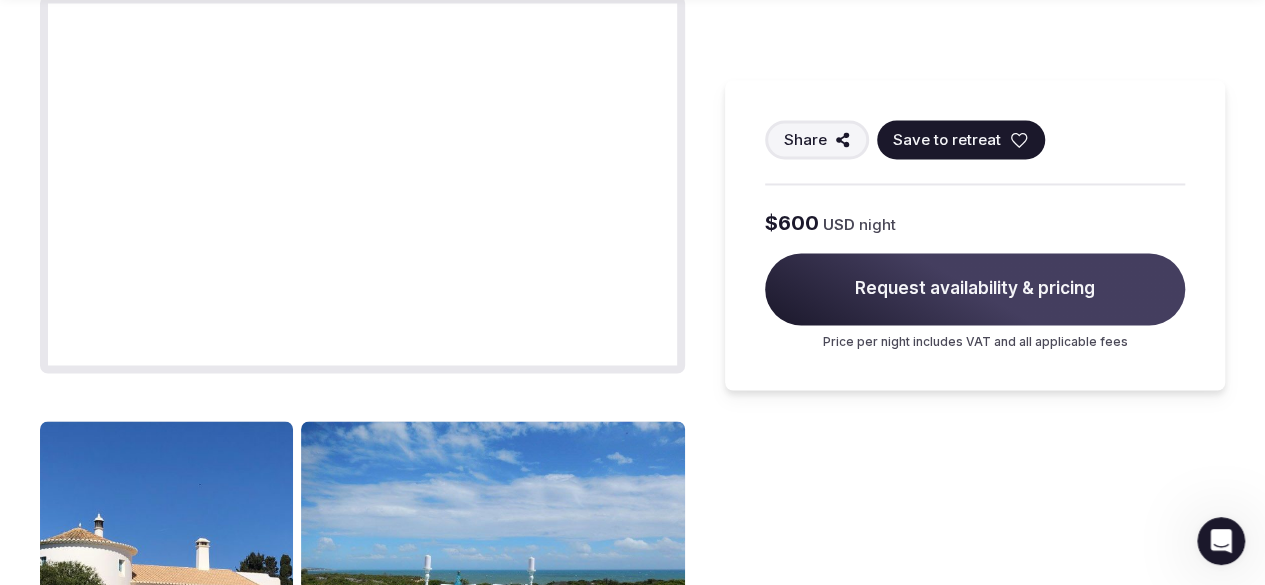 scroll, scrollTop: 1614, scrollLeft: 0, axis: vertical 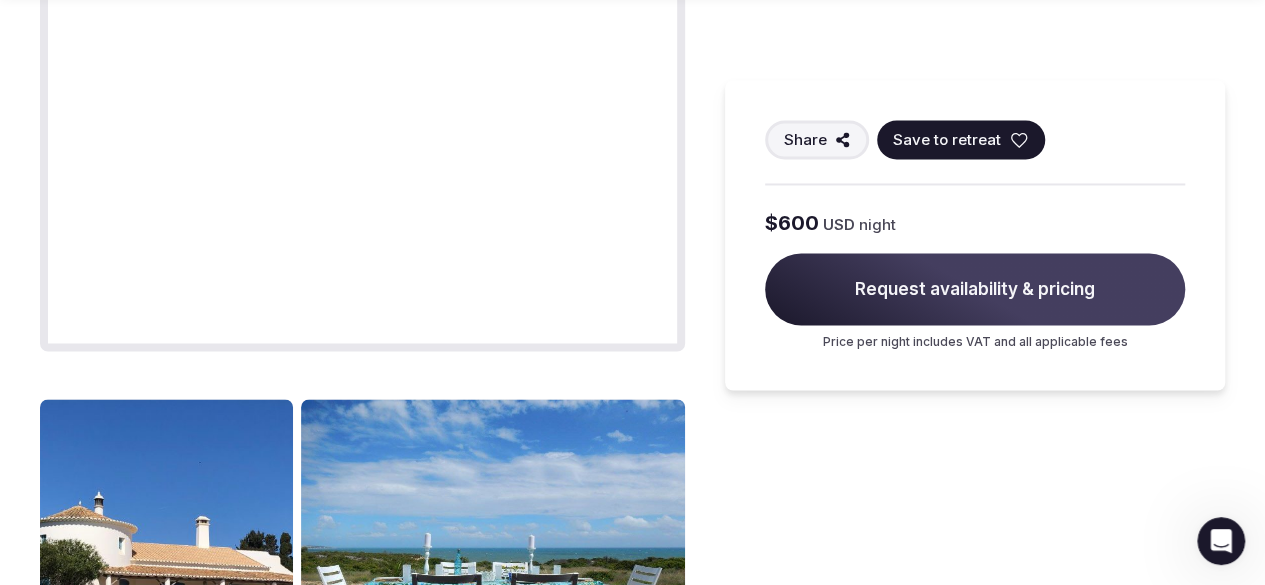drag, startPoint x: 42, startPoint y: 332, endPoint x: 27, endPoint y: 325, distance: 16.552946 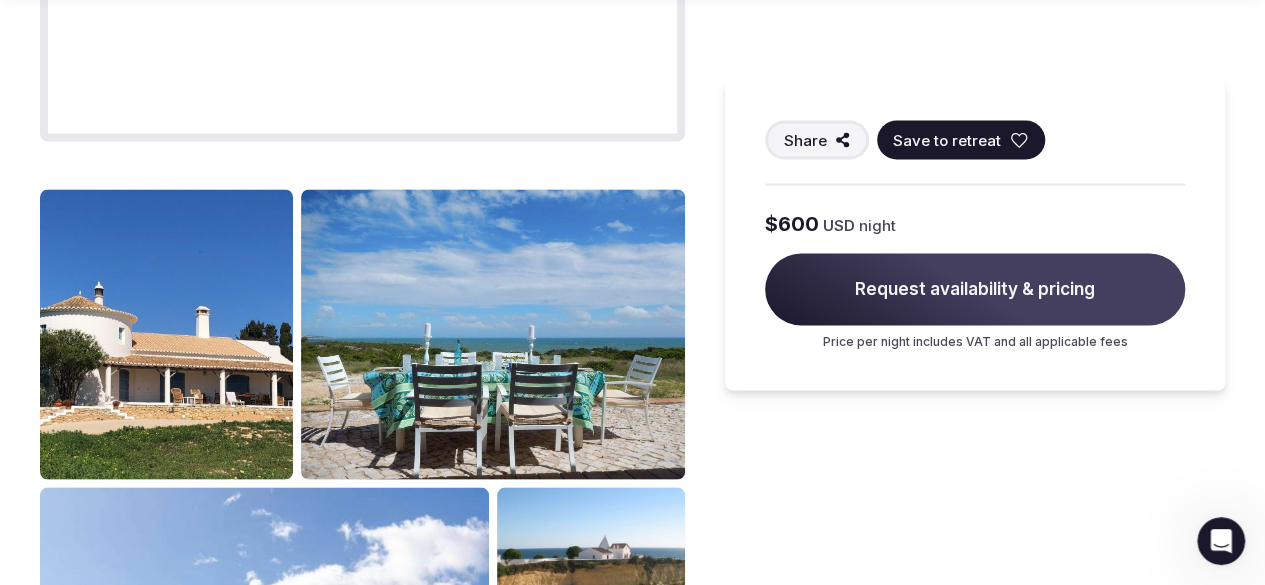 scroll, scrollTop: 2014, scrollLeft: 0, axis: vertical 